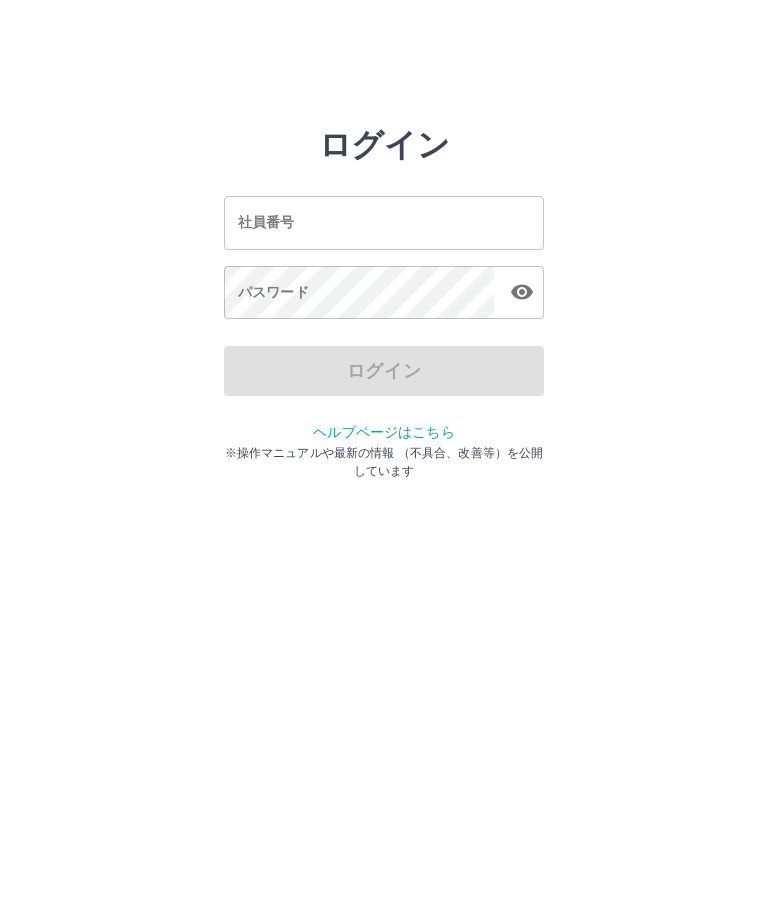 scroll, scrollTop: 0, scrollLeft: 0, axis: both 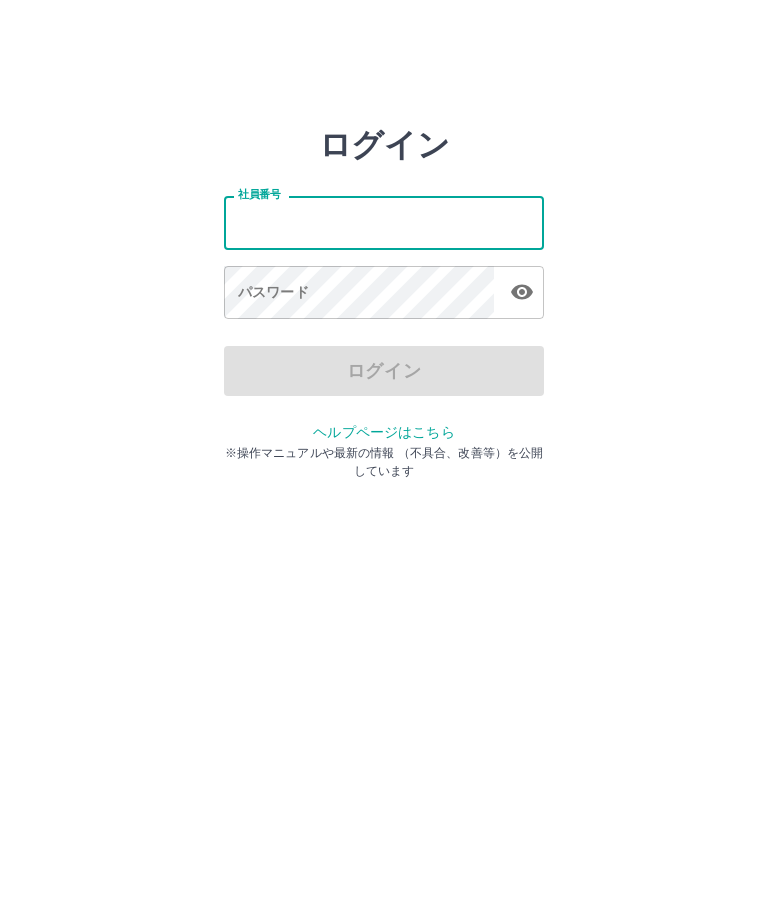 click on "社員番号" at bounding box center [384, 222] 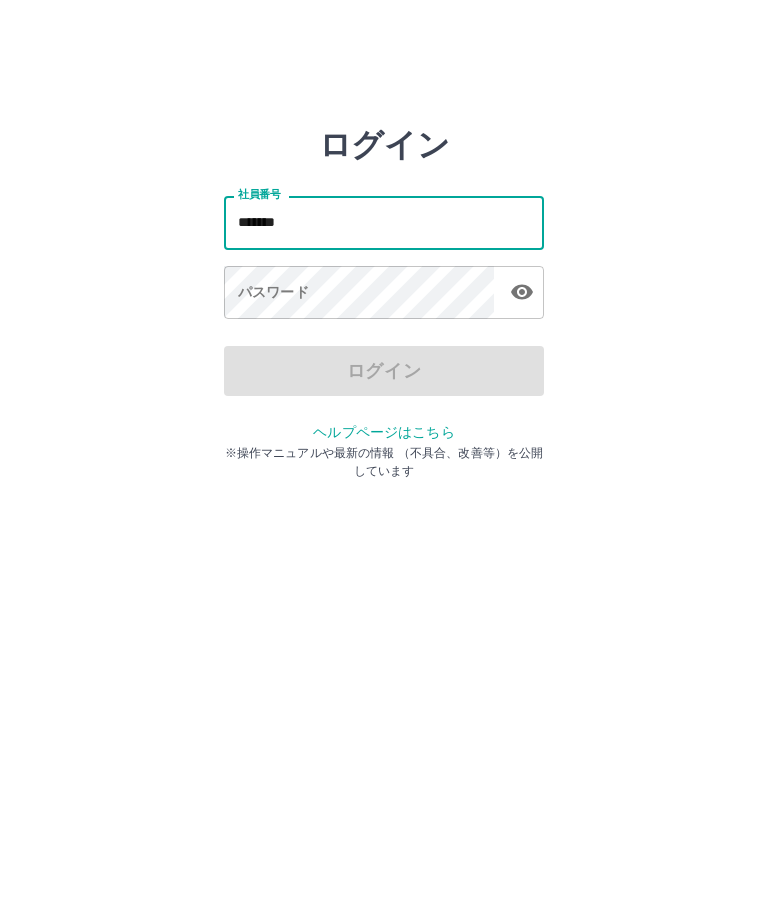 type on "*******" 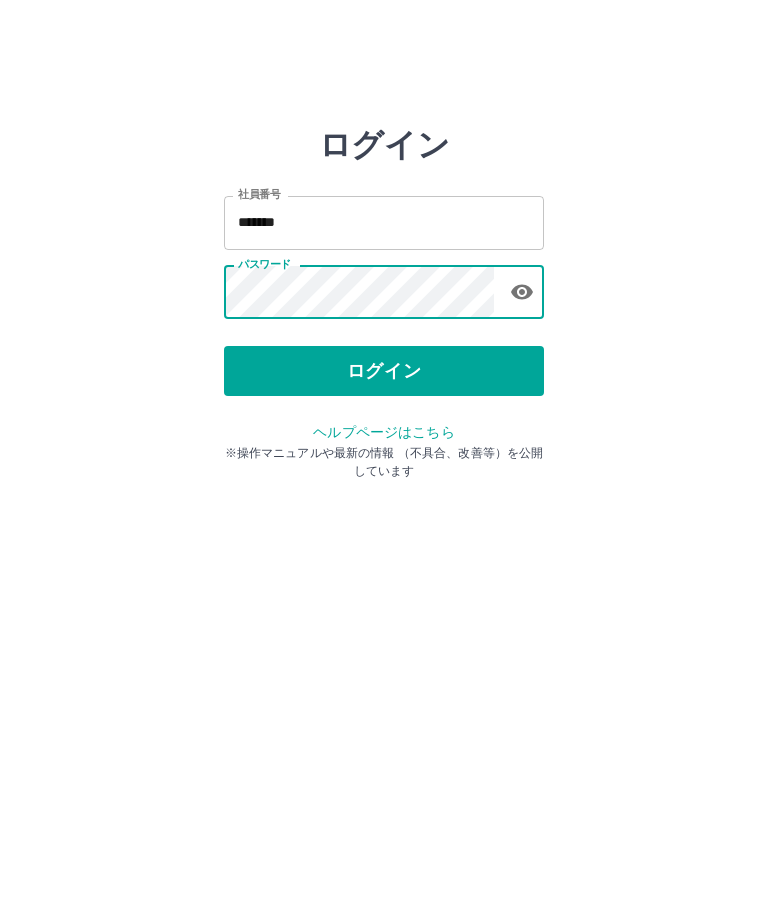 click on "ログイン" at bounding box center [384, 371] 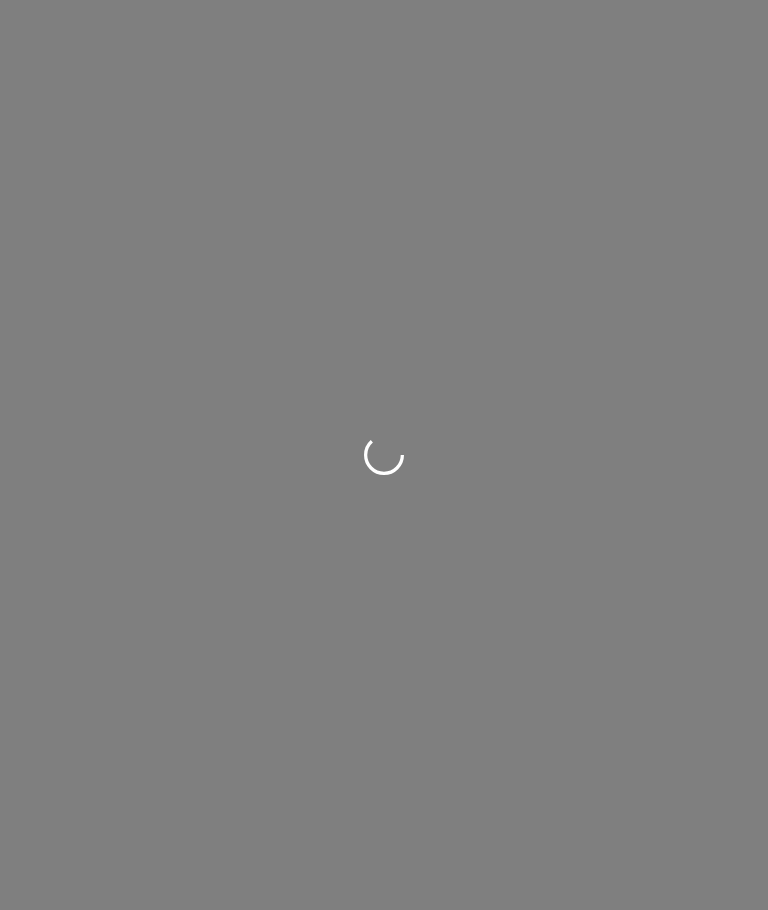 scroll, scrollTop: 0, scrollLeft: 0, axis: both 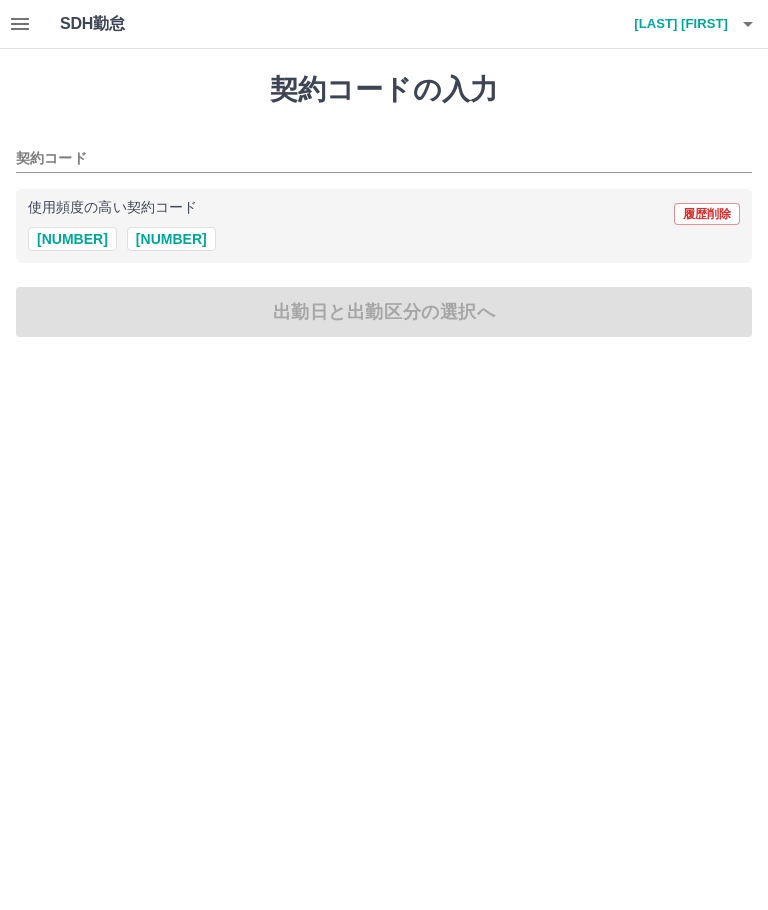click on "契約コード" at bounding box center [369, 159] 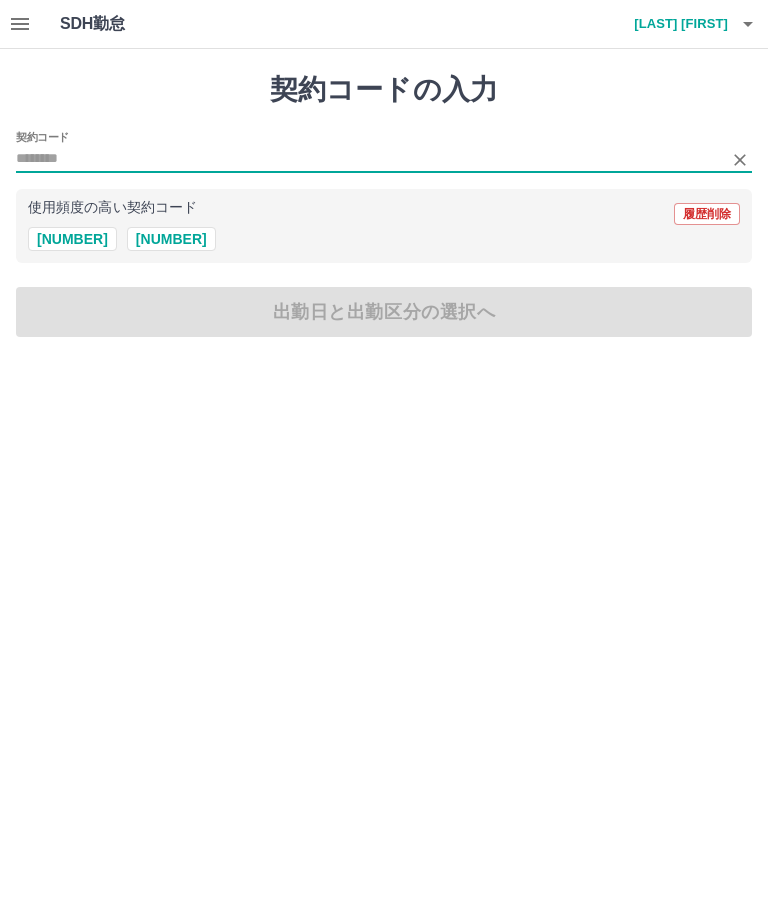 click on "契約コード" at bounding box center [369, 159] 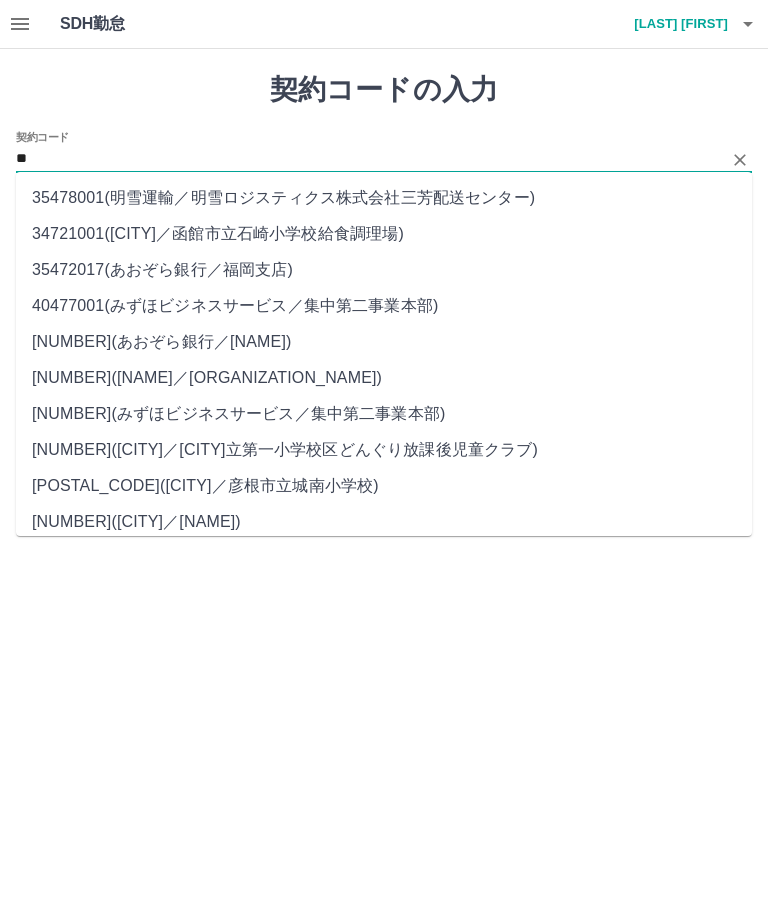 type on "*" 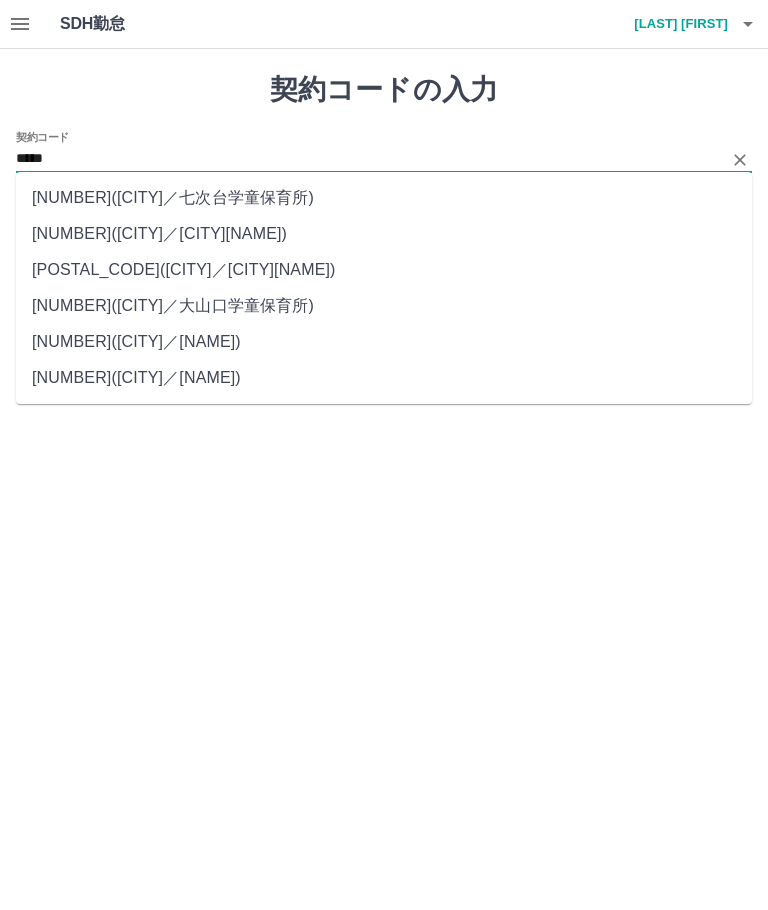 click on "[NUMBER]" at bounding box center [384, 198] 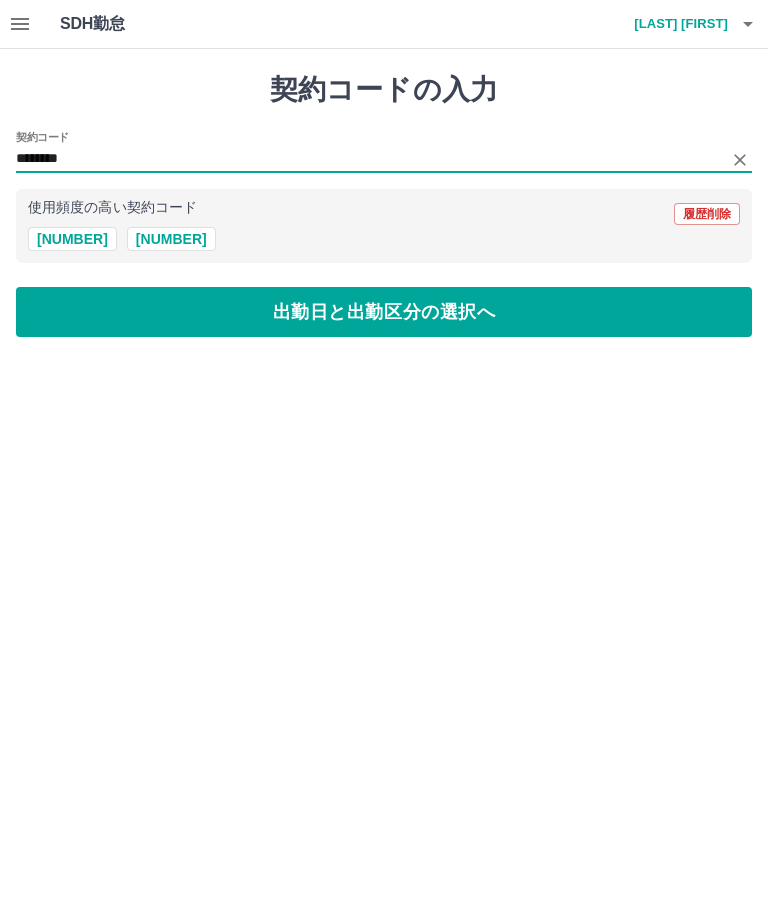 click on "出勤日と出勤区分の選択へ" at bounding box center (384, 312) 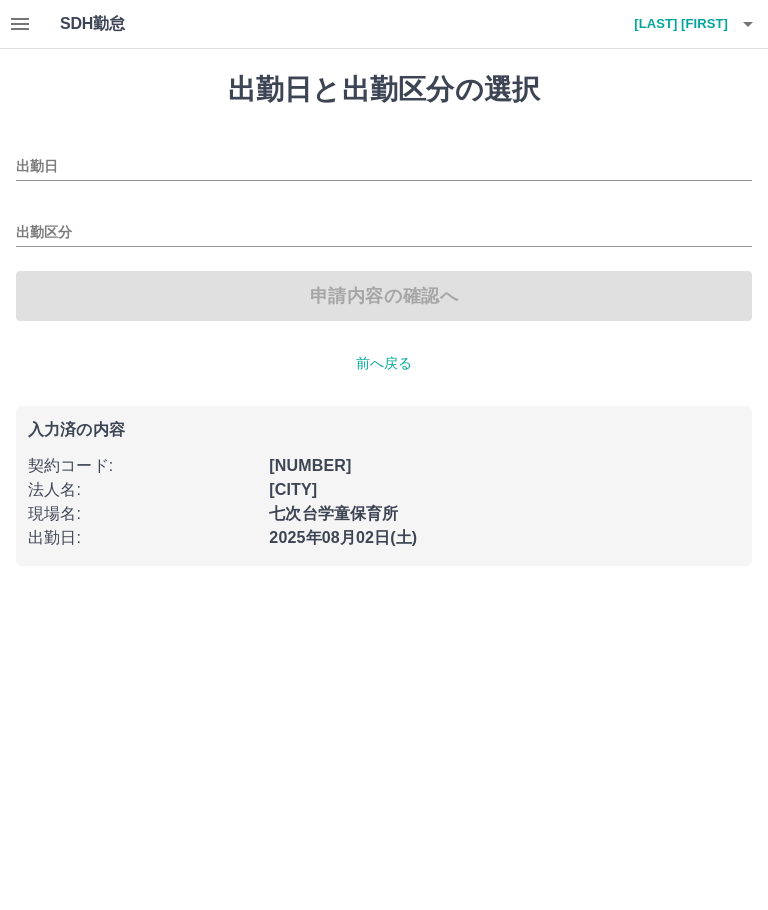 type on "**********" 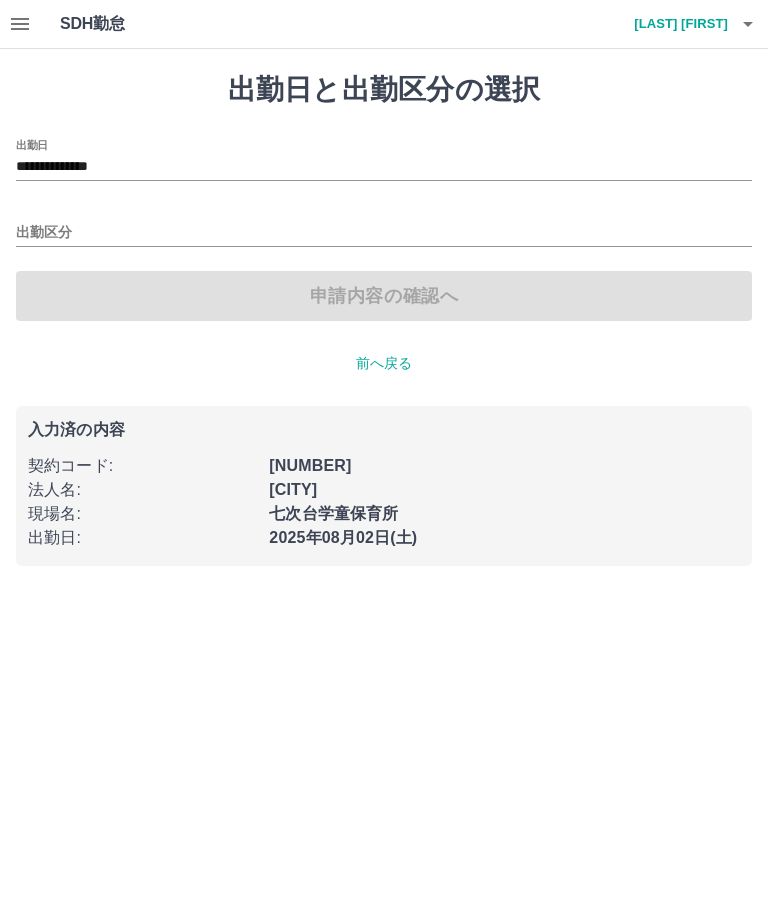 click on "出勤区分" at bounding box center [384, 233] 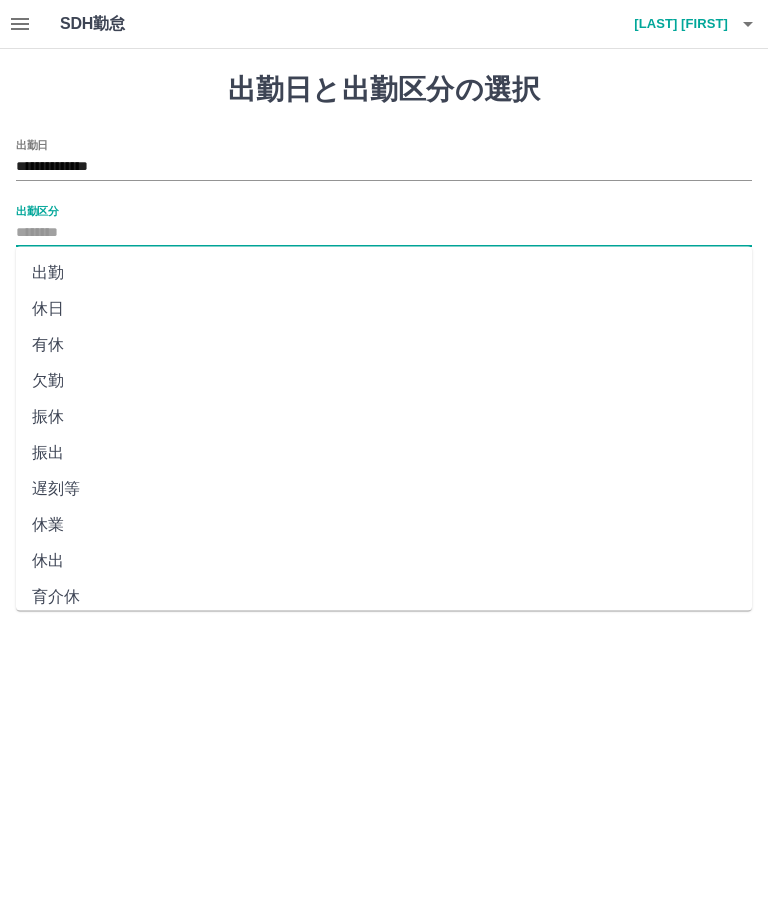 click on "出勤" at bounding box center [384, 273] 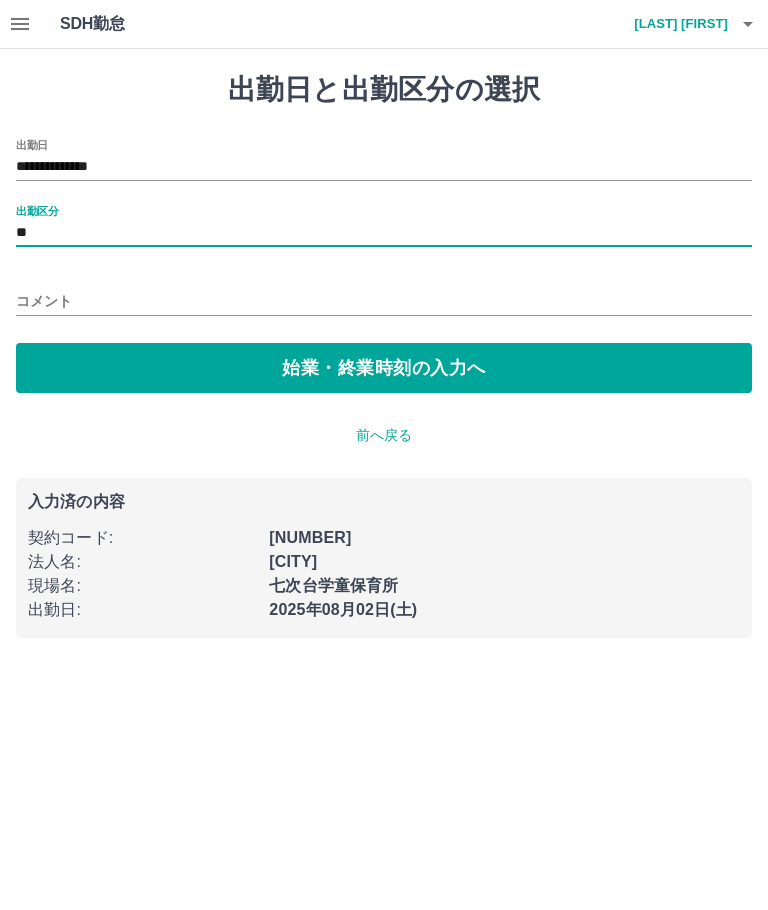 click on "始業・終業時刻の入力へ" at bounding box center (384, 368) 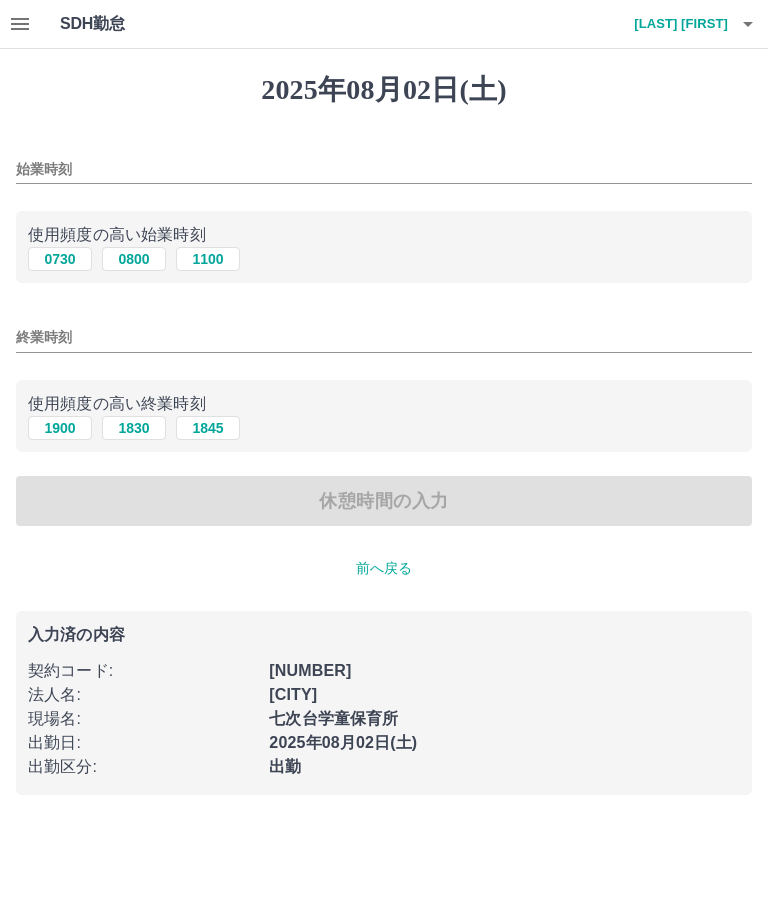 click on "0730" at bounding box center [60, 259] 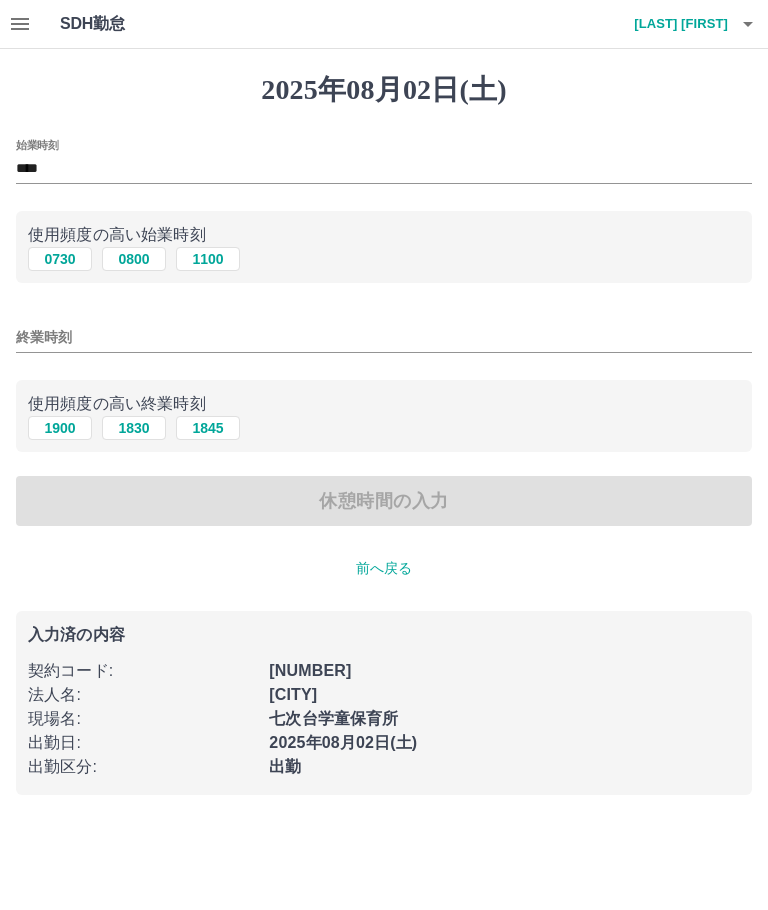 click on "終業時刻" at bounding box center (384, 337) 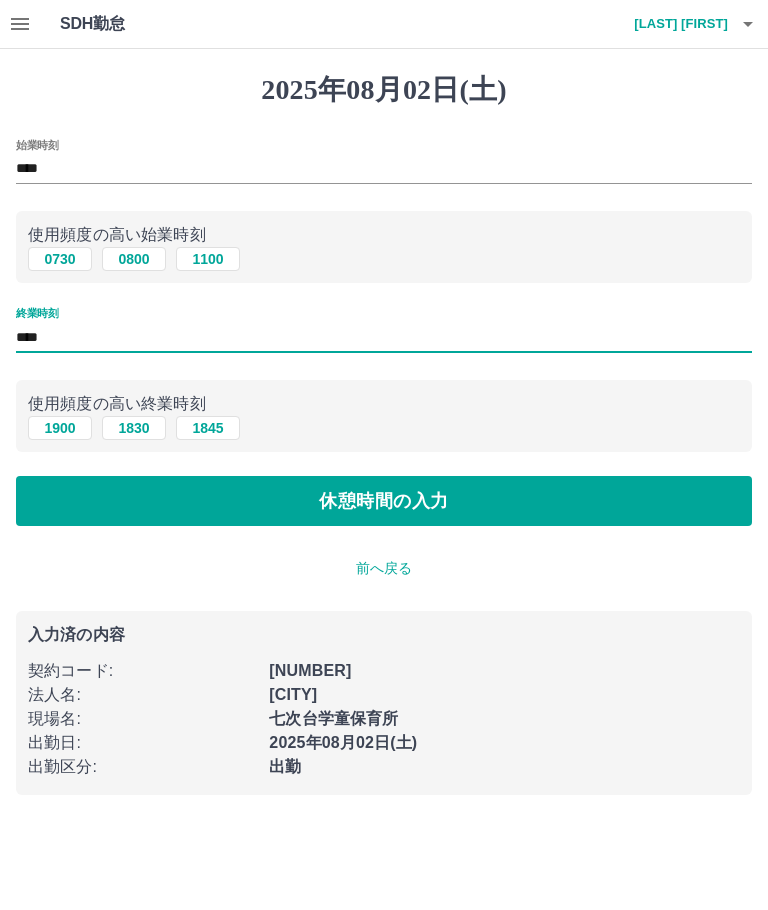 type on "****" 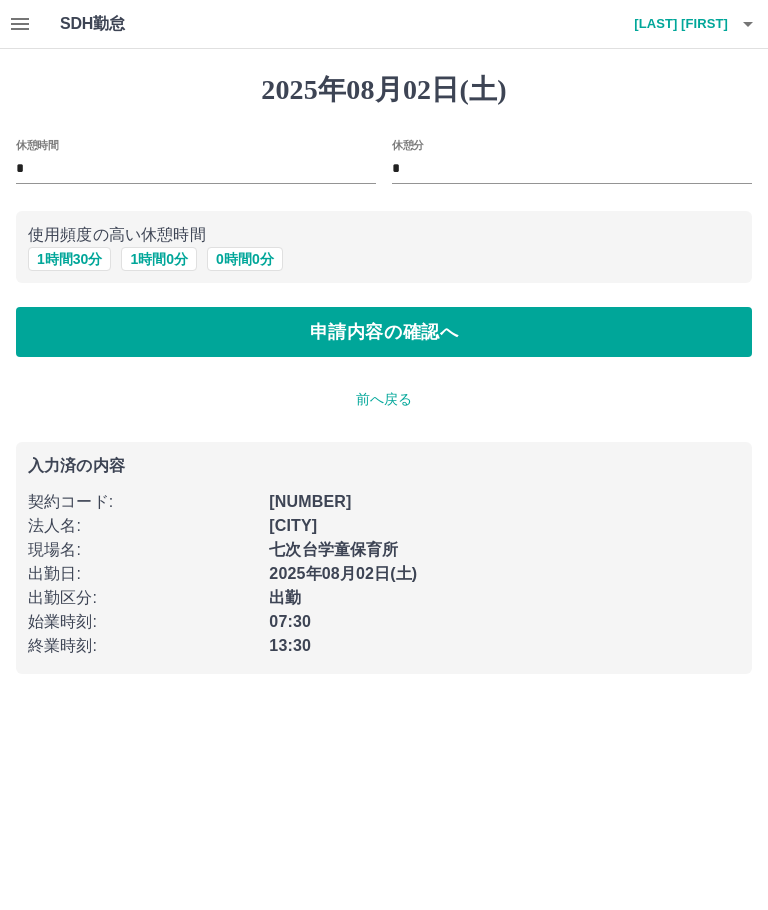click on "申請内容の確認へ" at bounding box center (384, 332) 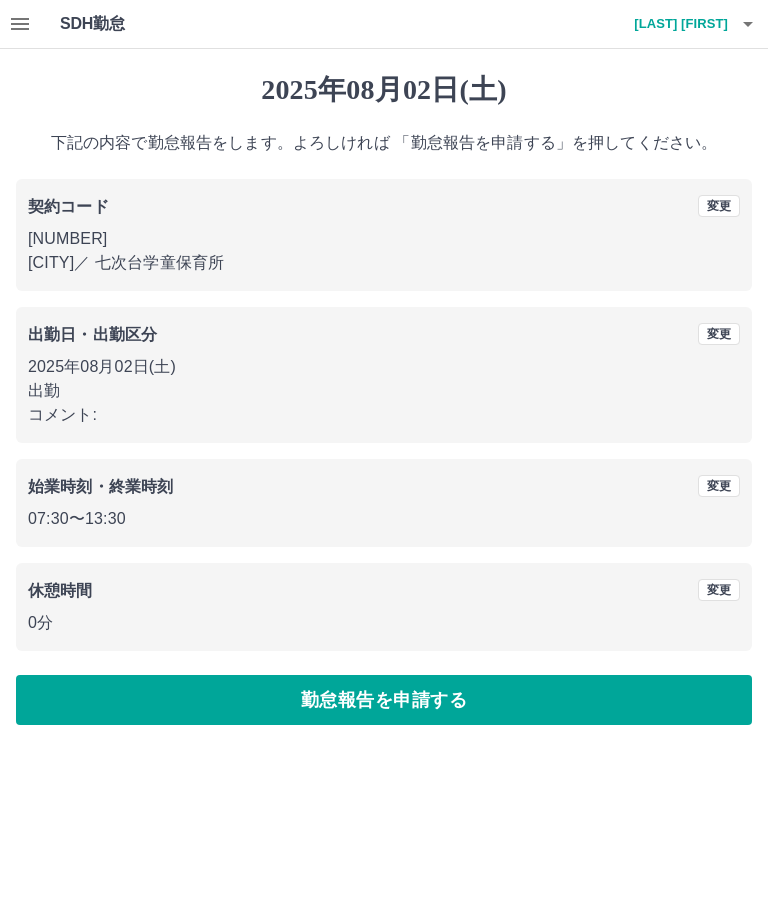 click on "勤怠報告を申請する" at bounding box center (384, 700) 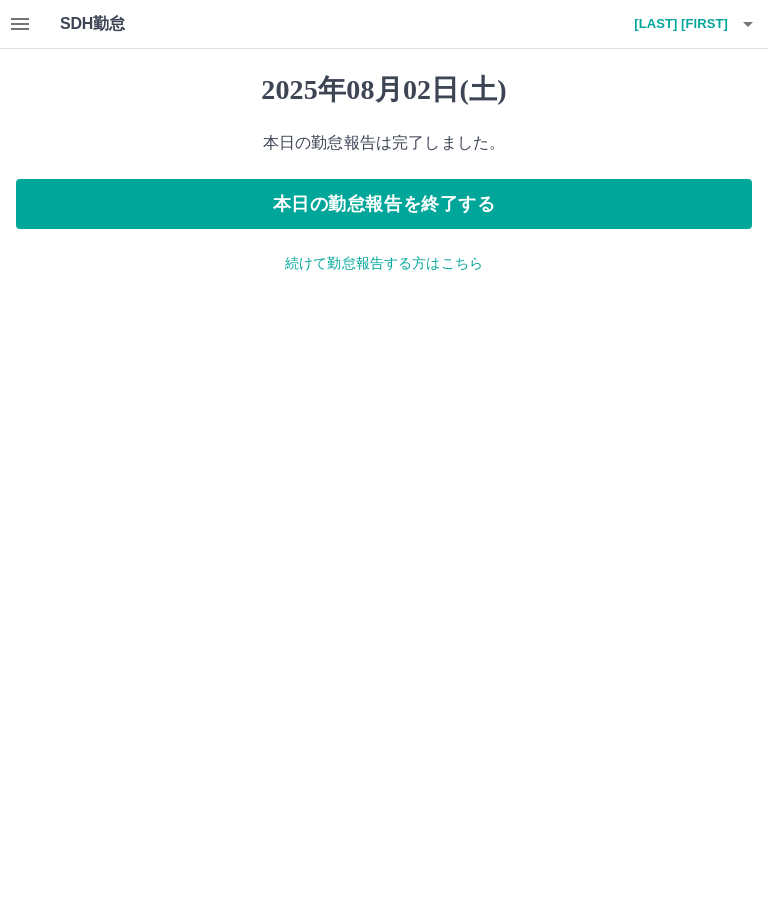 click on "本日の勤怠報告を終了する" at bounding box center (384, 204) 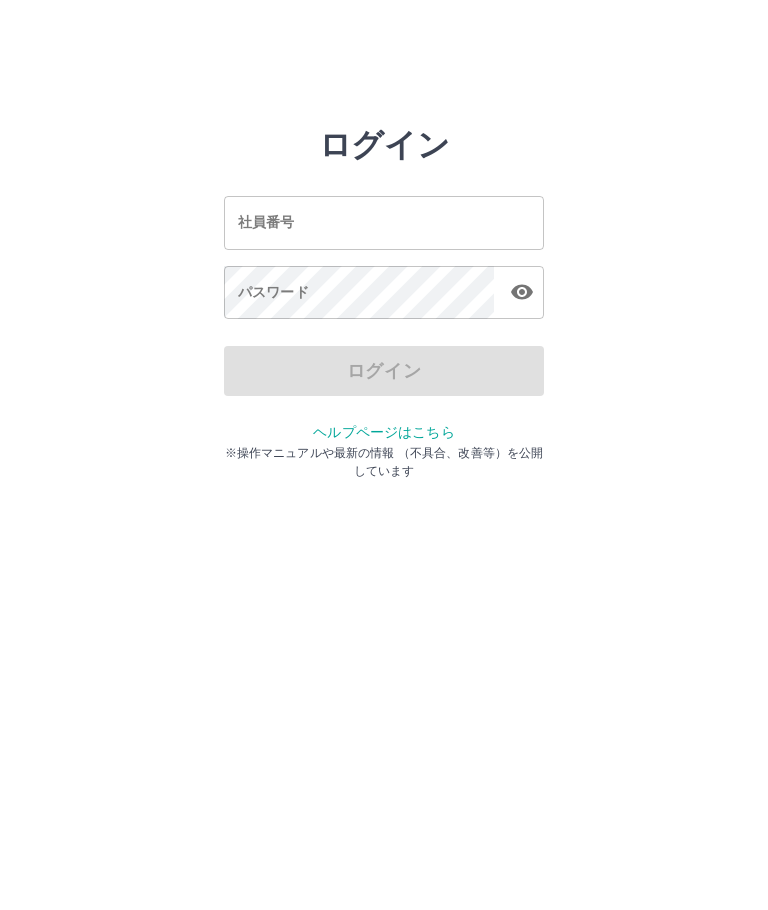 scroll, scrollTop: 0, scrollLeft: 0, axis: both 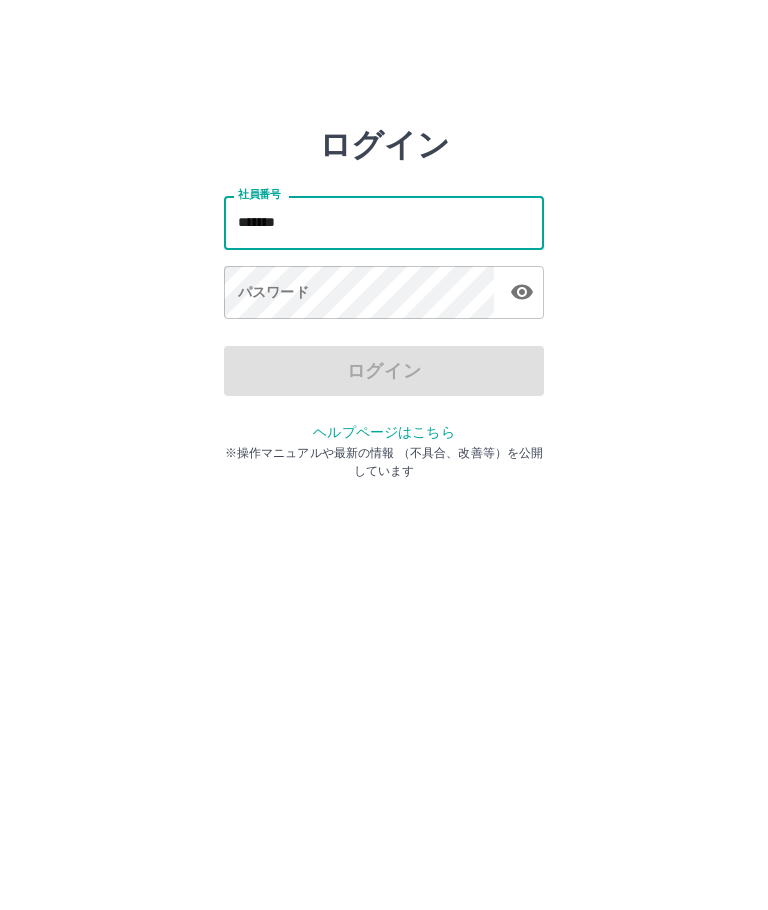 type on "*******" 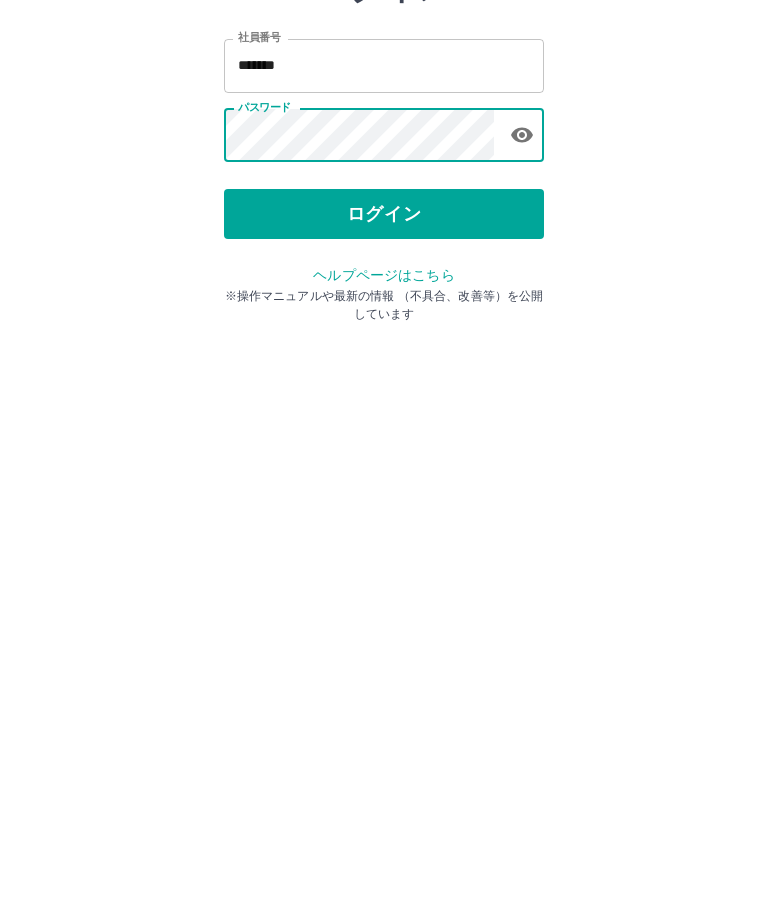 click on "ログイン" at bounding box center (384, 371) 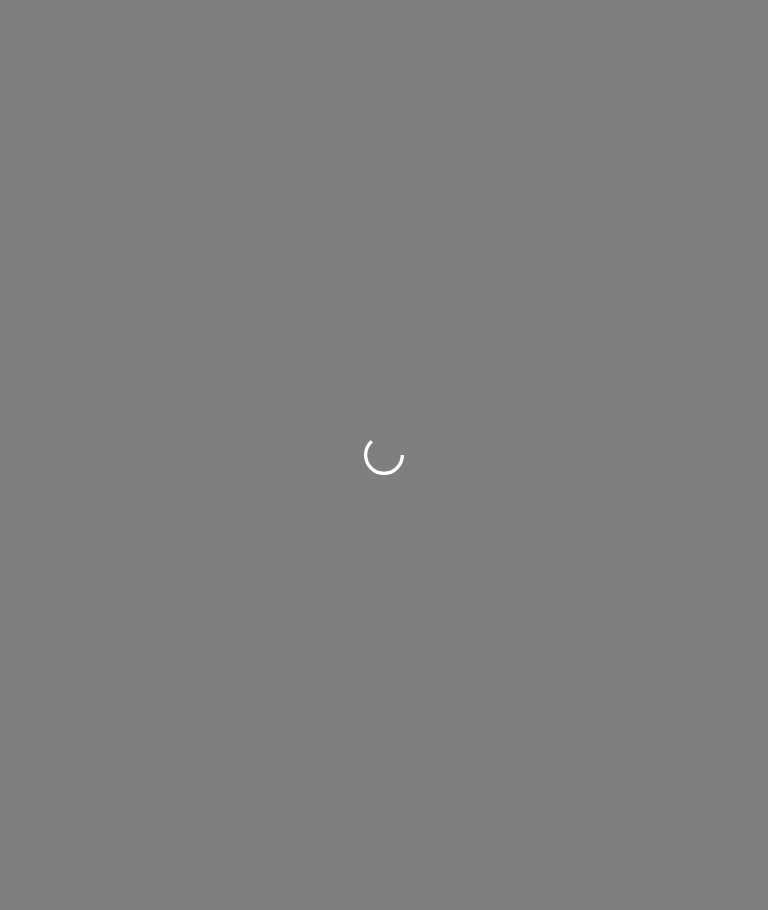 scroll, scrollTop: 0, scrollLeft: 0, axis: both 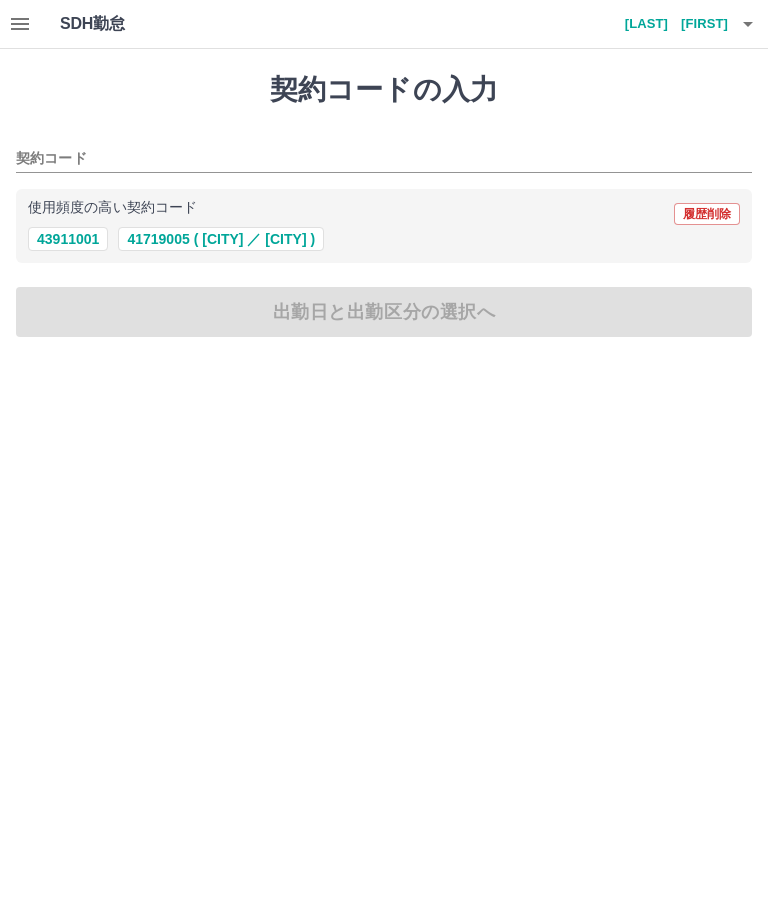click on "契約コード" at bounding box center [369, 159] 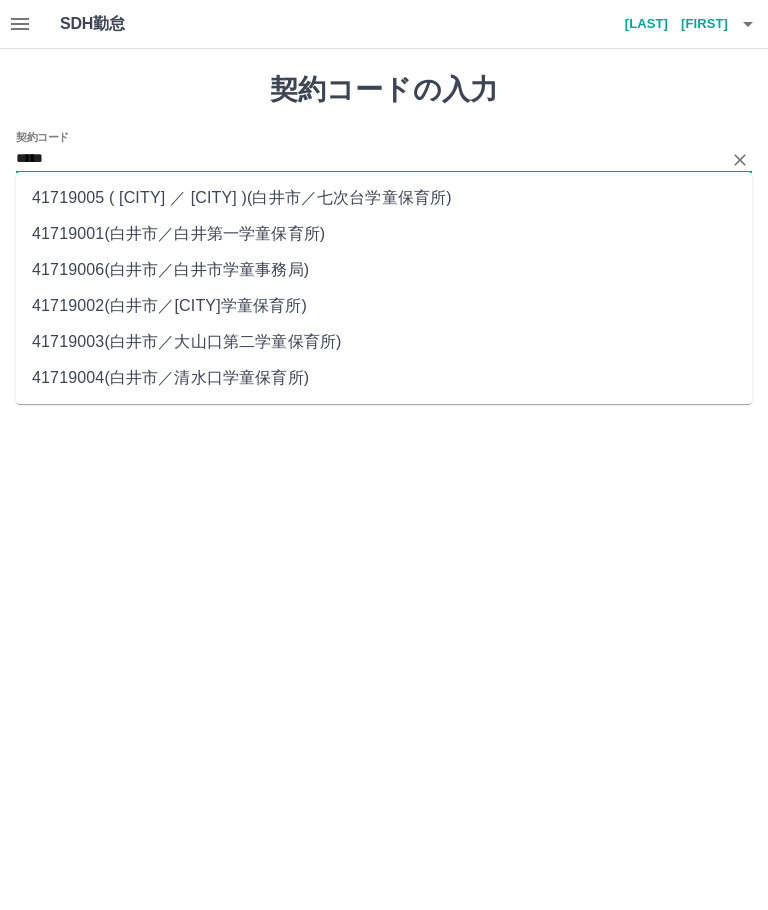 click on "41719005  ( 白井市 ／ 七次台学童保育所 )" at bounding box center (384, 198) 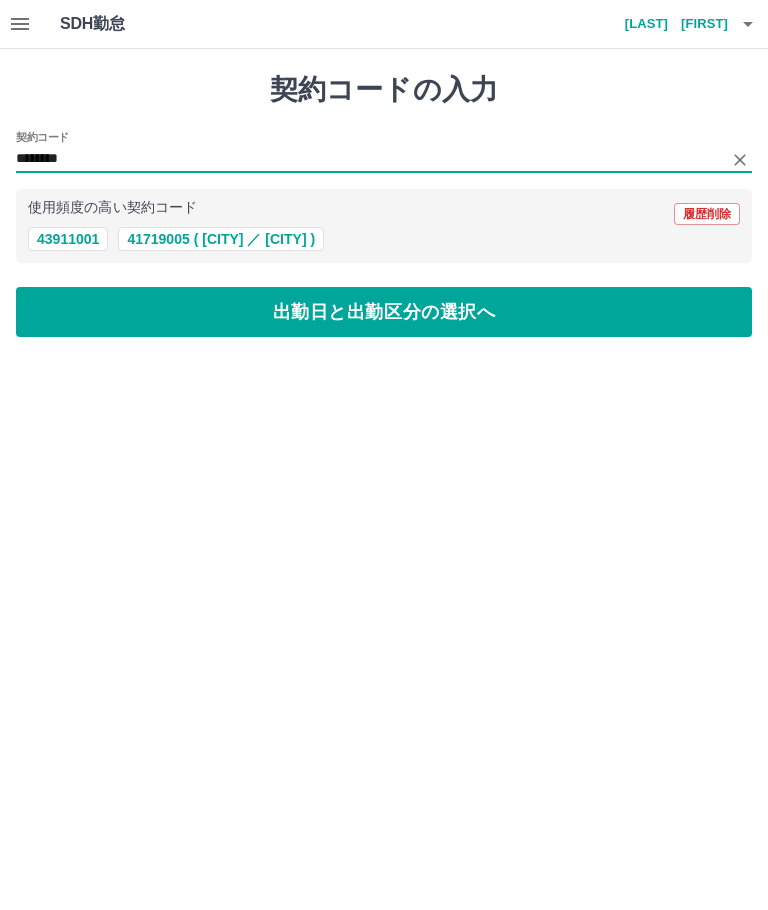 click on "出勤日と出勤区分の選択へ" at bounding box center (384, 312) 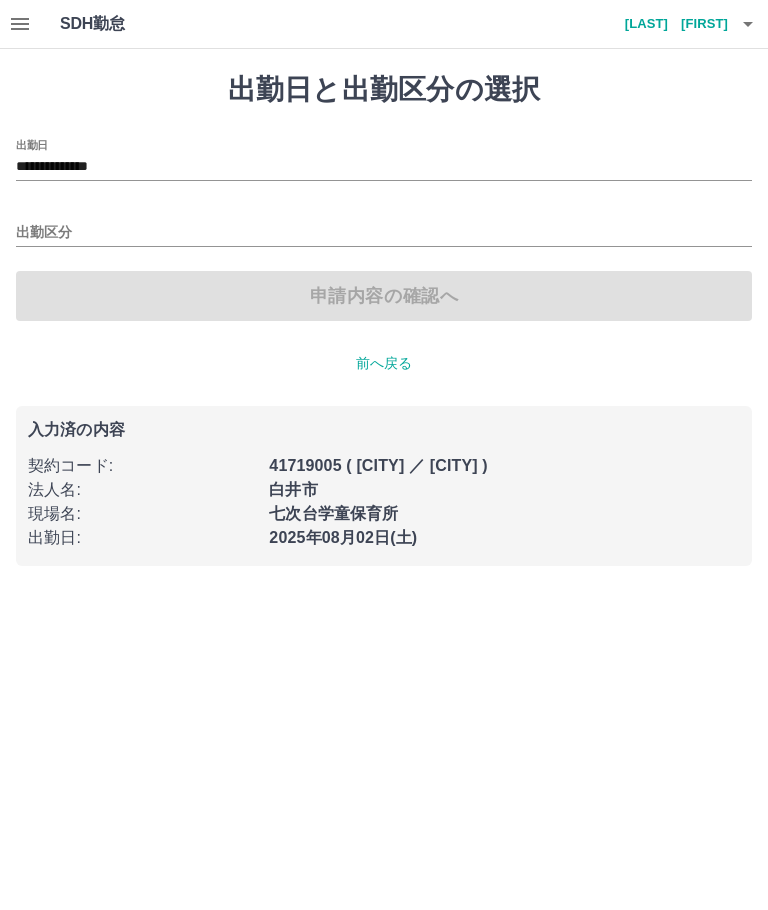 click on "**********" at bounding box center (384, 167) 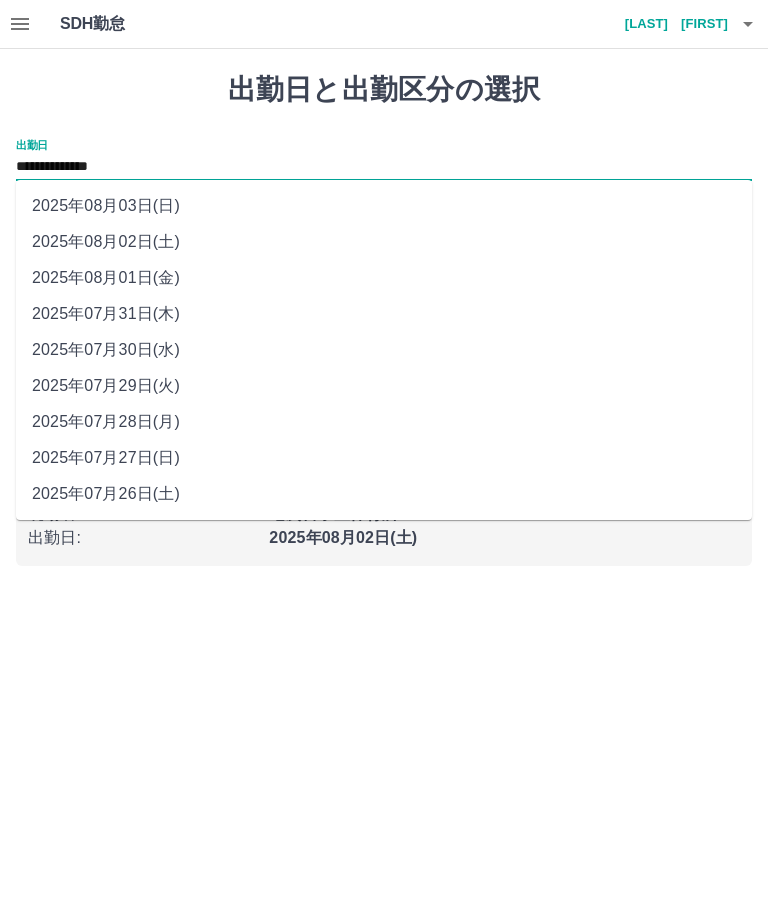 click on "2025年08月03日(日)" at bounding box center (384, 206) 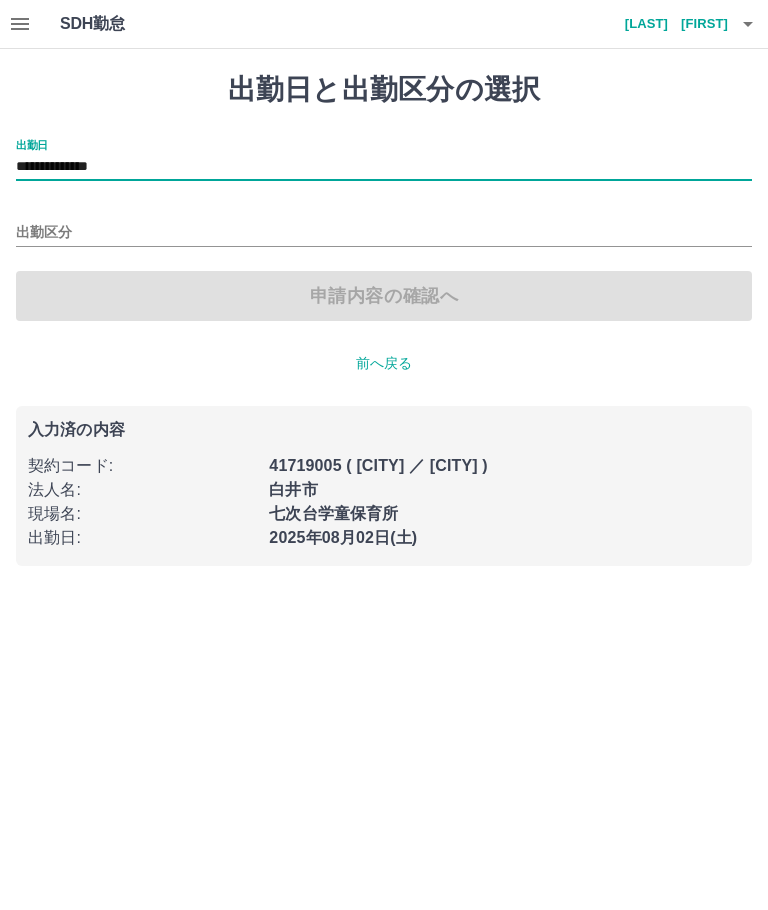 click on "出勤区分" at bounding box center [384, 233] 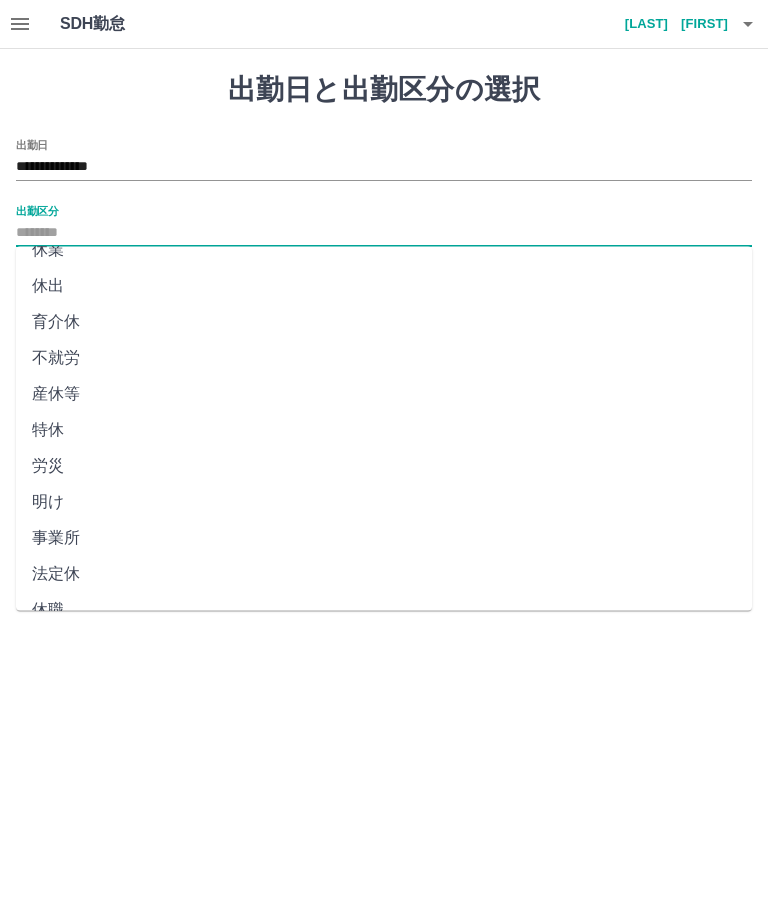 scroll, scrollTop: 272, scrollLeft: 0, axis: vertical 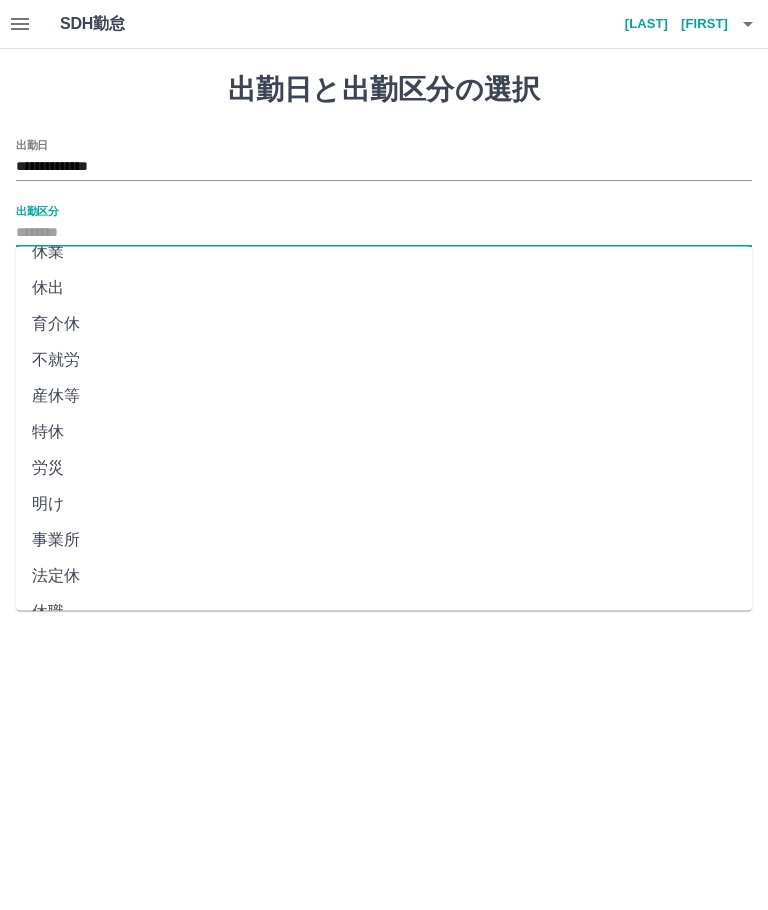 click on "法定休" at bounding box center [384, 577] 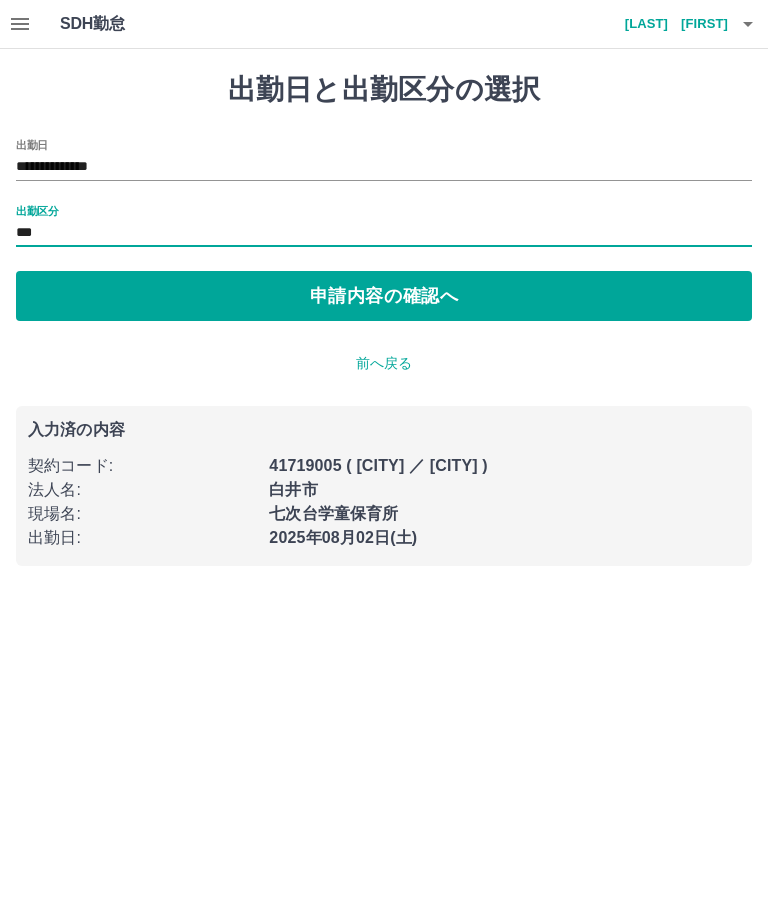 click on "申請内容の確認へ" at bounding box center (384, 296) 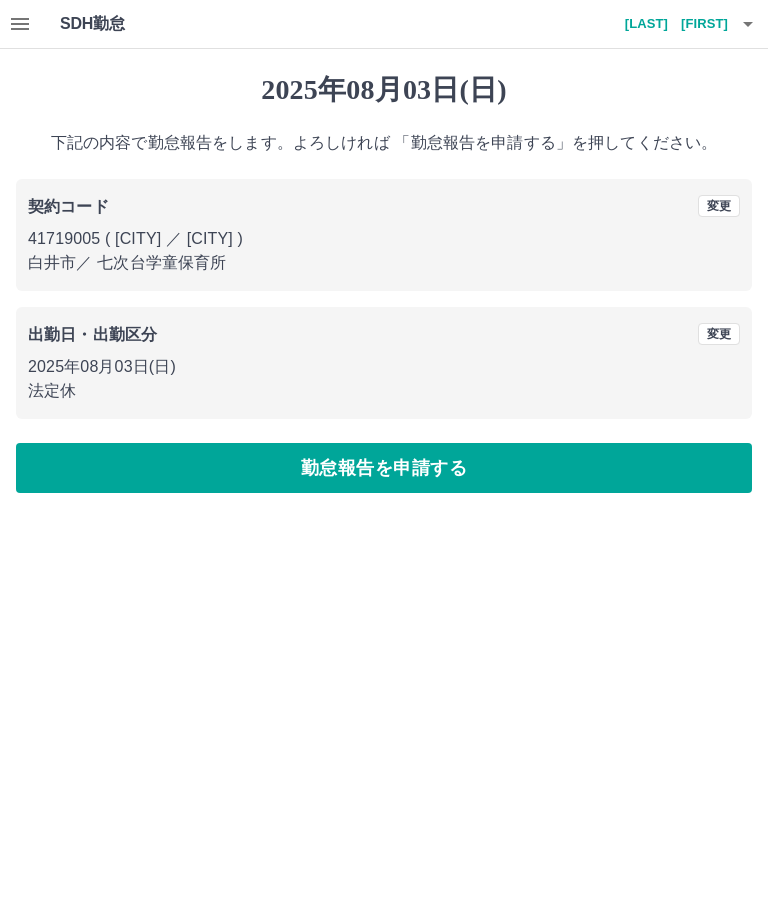 click on "勤怠報告を申請する" at bounding box center [384, 468] 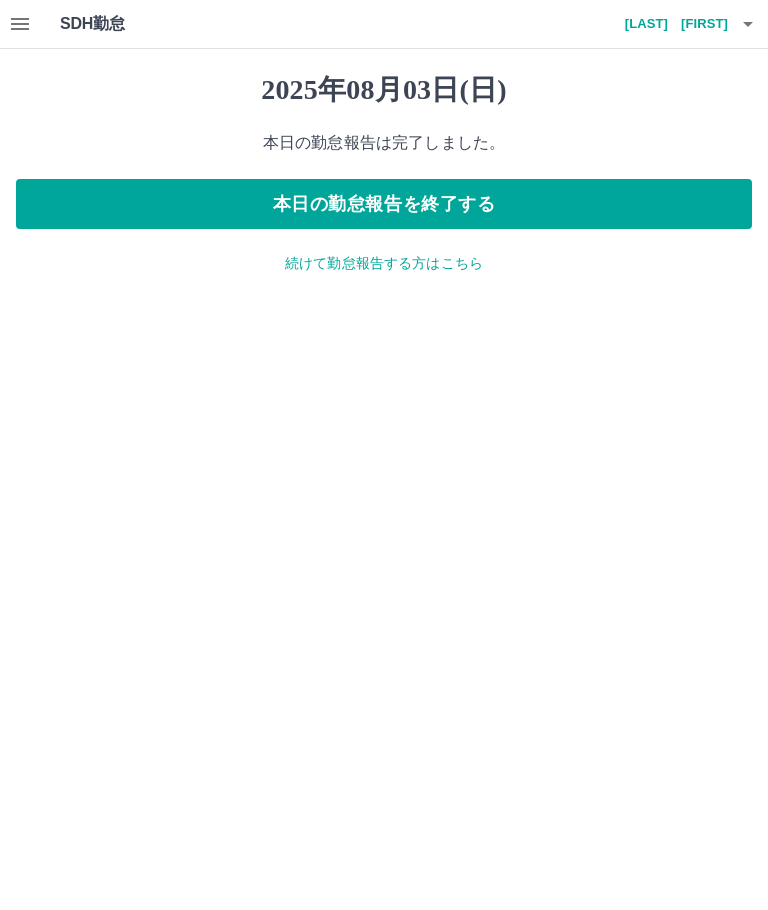 click on "本日の勤怠報告を終了する" at bounding box center (384, 204) 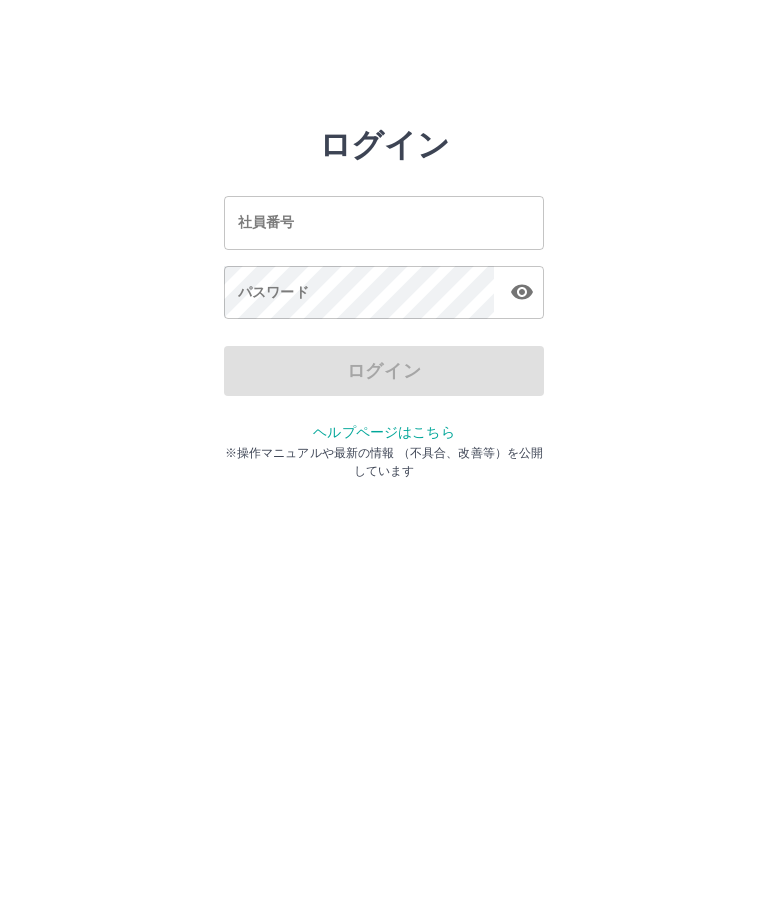 scroll, scrollTop: 0, scrollLeft: 0, axis: both 